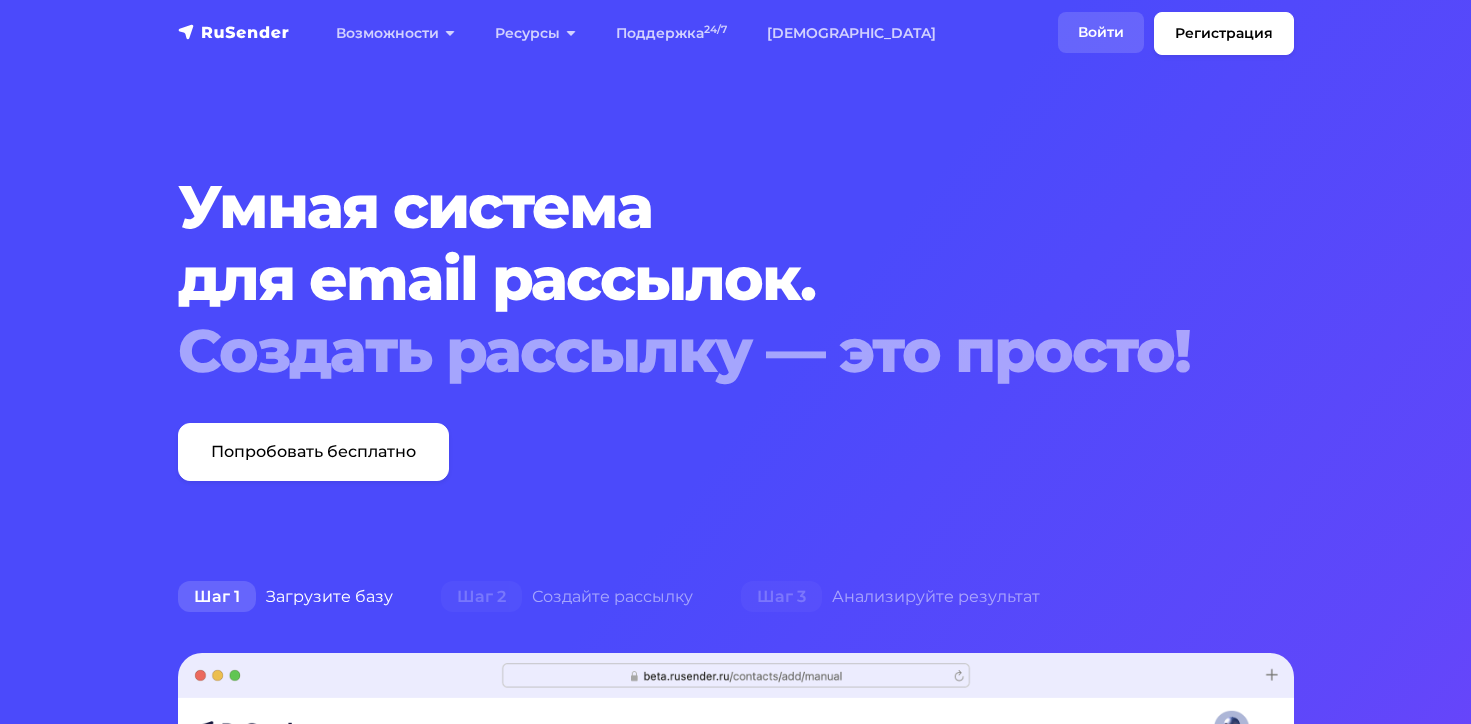 scroll, scrollTop: 0, scrollLeft: 0, axis: both 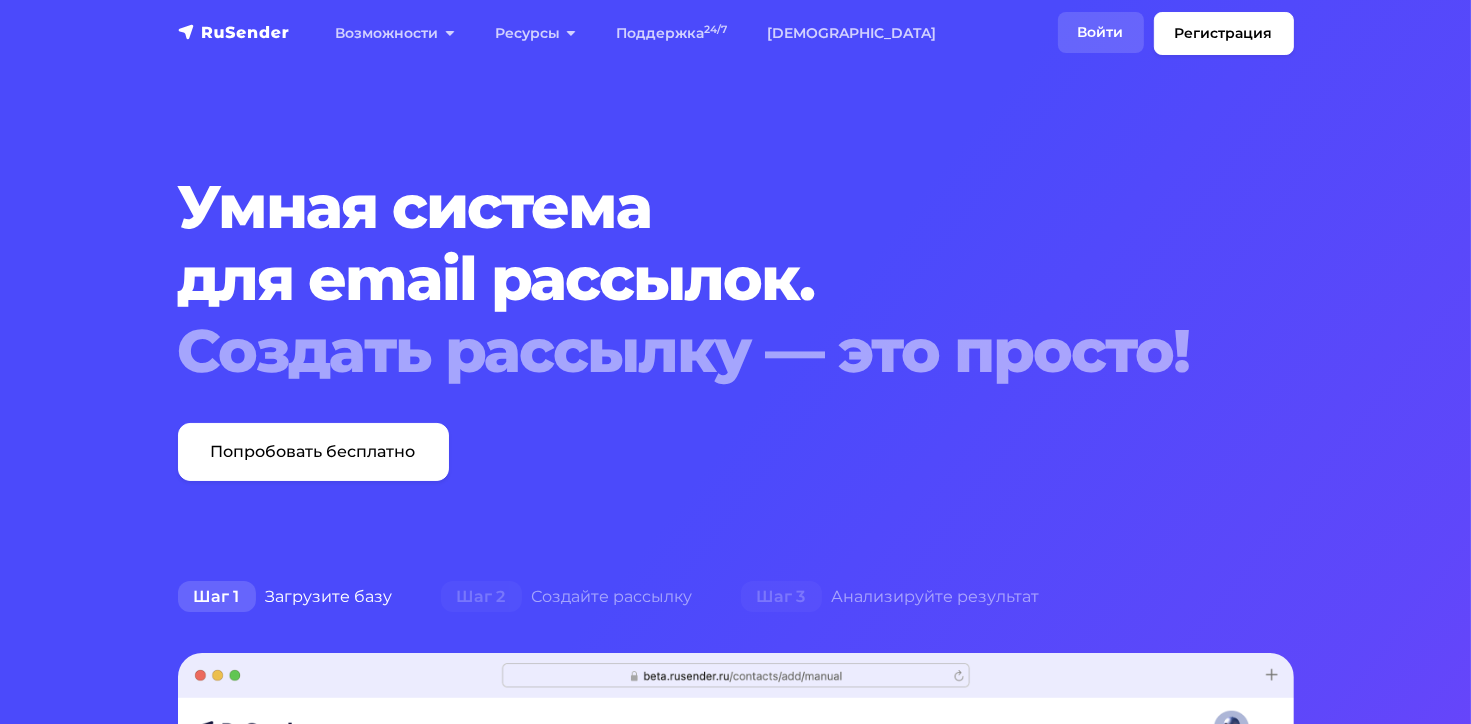 click on "Войти" at bounding box center (1101, 32) 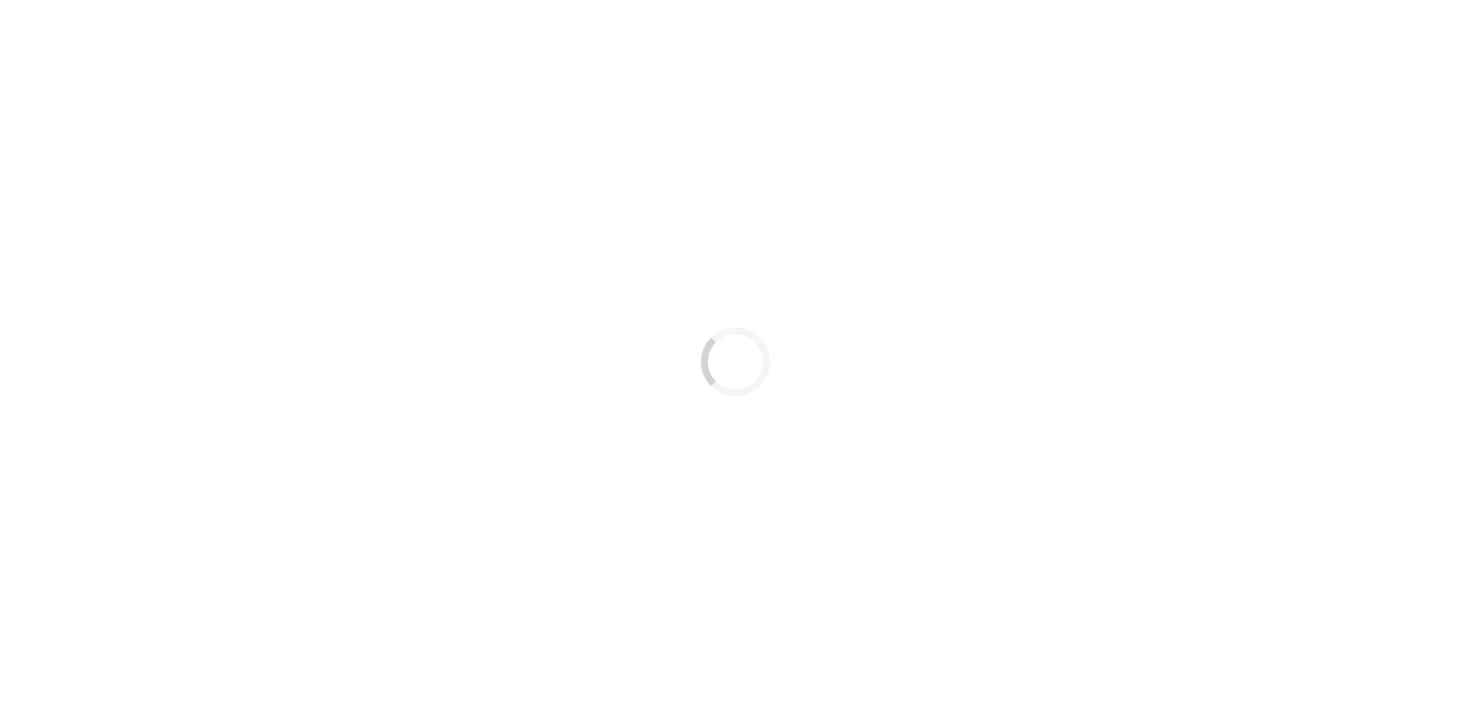 scroll, scrollTop: 0, scrollLeft: 0, axis: both 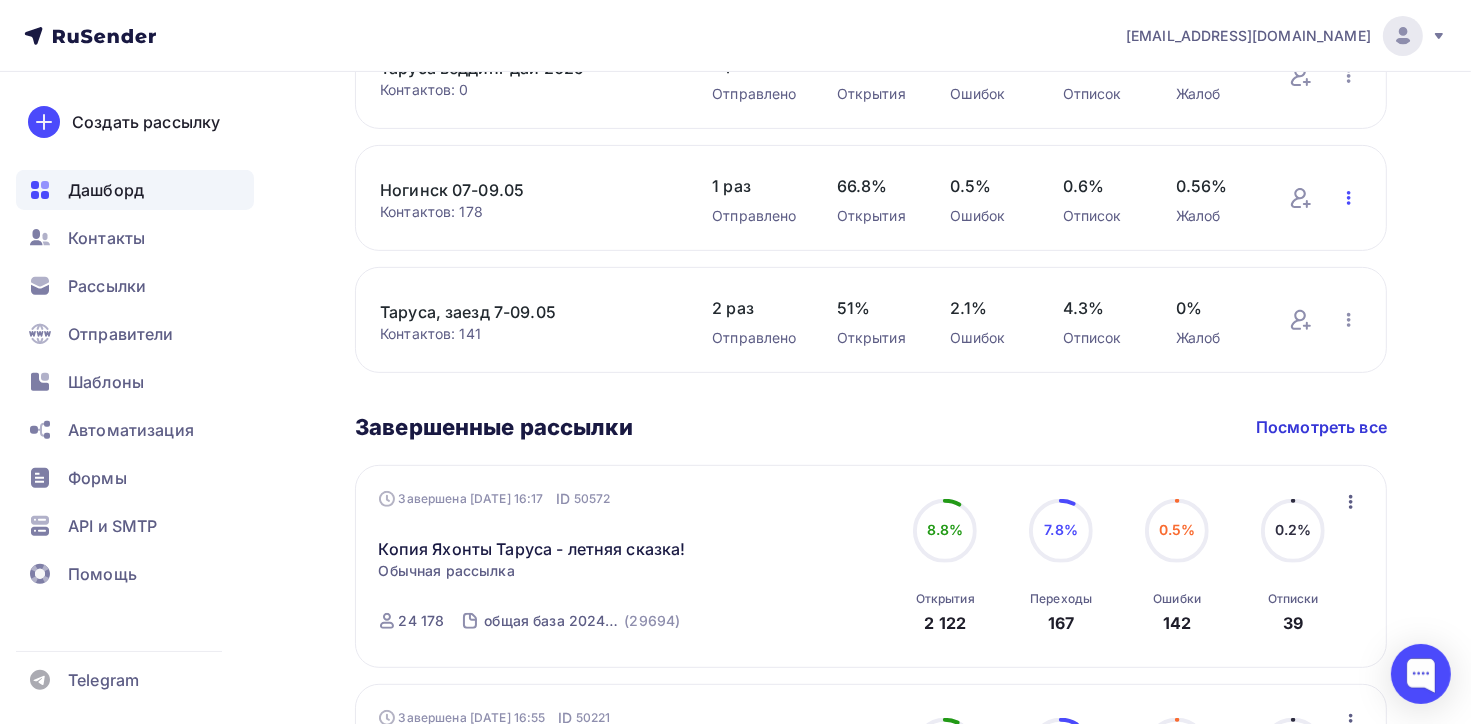 click 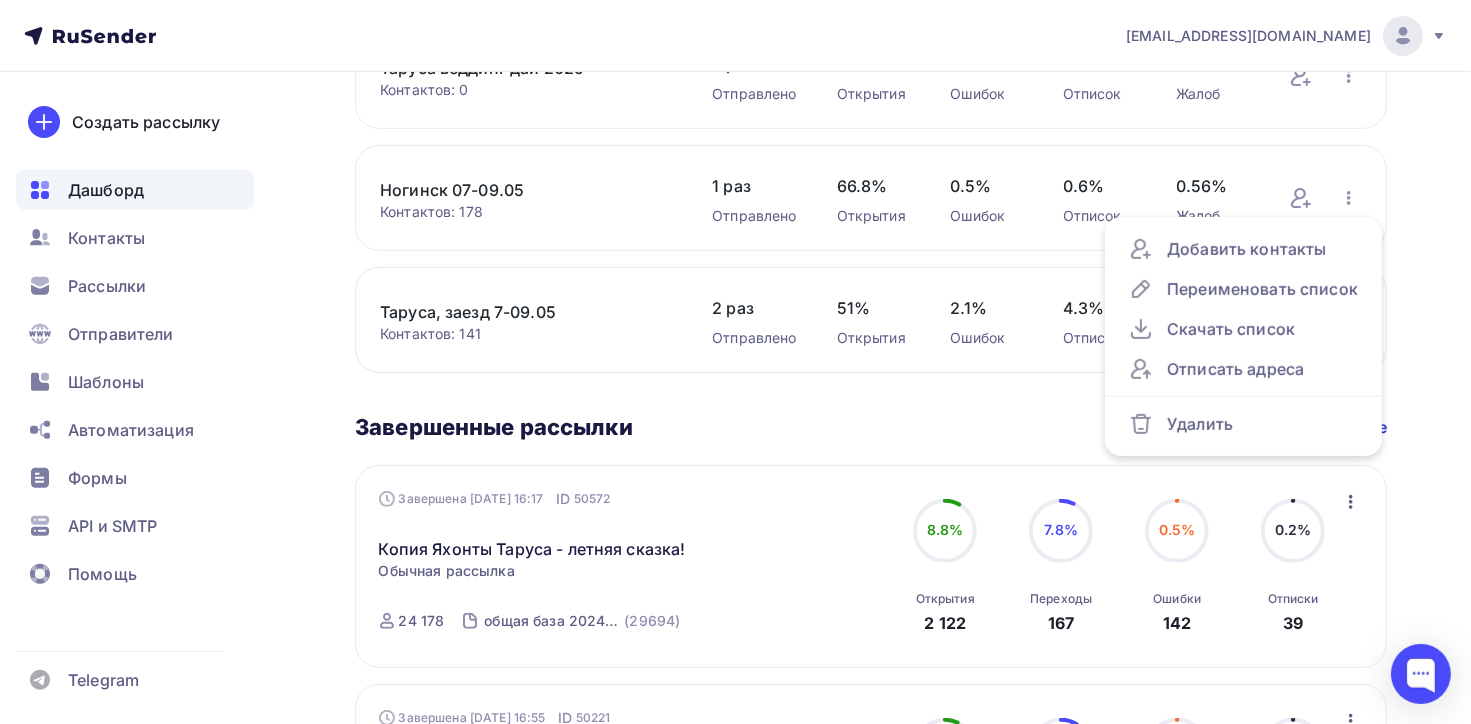 click on "[PERSON_NAME]   Пару шагов, чтобы начать работу!
Закрыть
Выполните эти шаги, чтобы отправить свою первую рассылку   100%     100%
Добавьте получателей
Загрузите свои контакты, чтобы начать отправлять им письма
Создайте и отправьте рассылку
Вы можете создать рассылку с помощью редактора шаблонов или загрузить свой собственный HTML-макет
Подтвердите свой домен
Создать новую рассылку       Добавить новые контакты               Управлять" at bounding box center (735, 652) 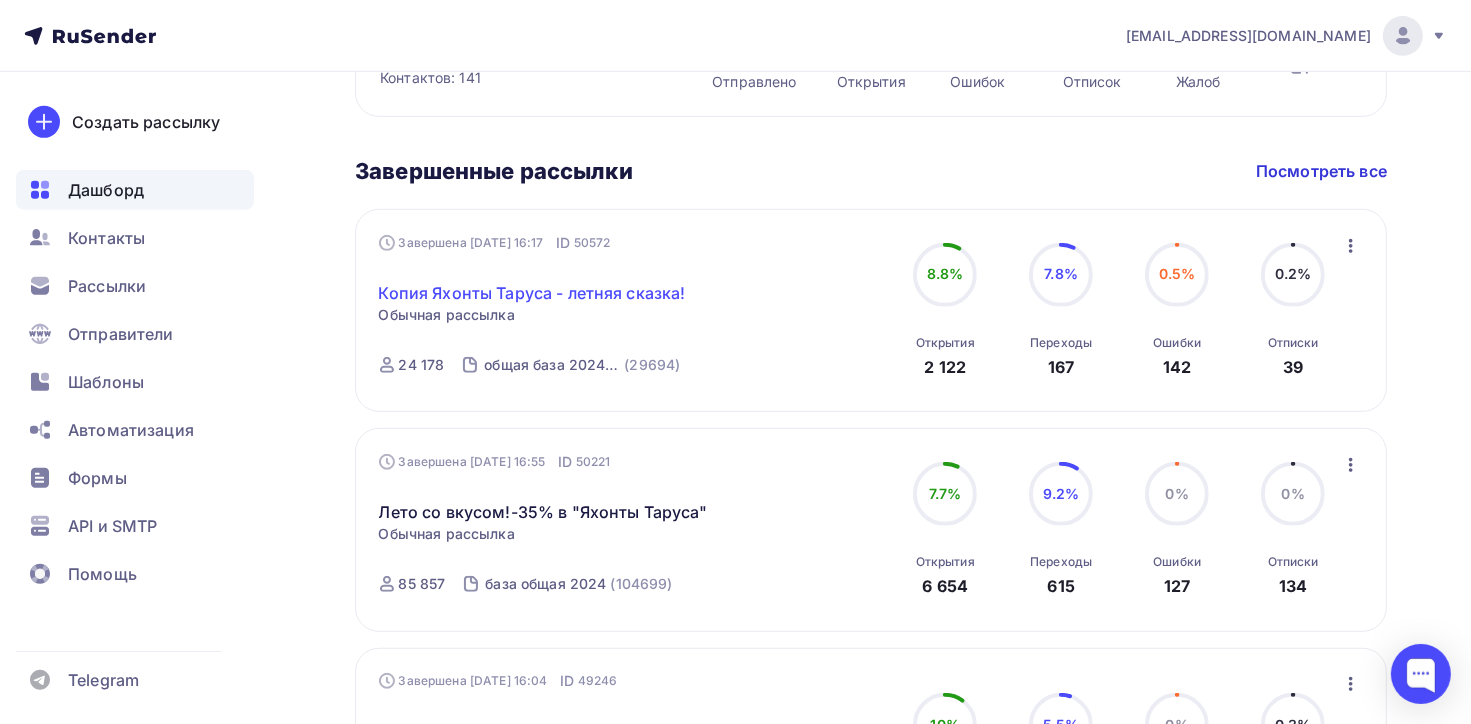scroll, scrollTop: 1200, scrollLeft: 0, axis: vertical 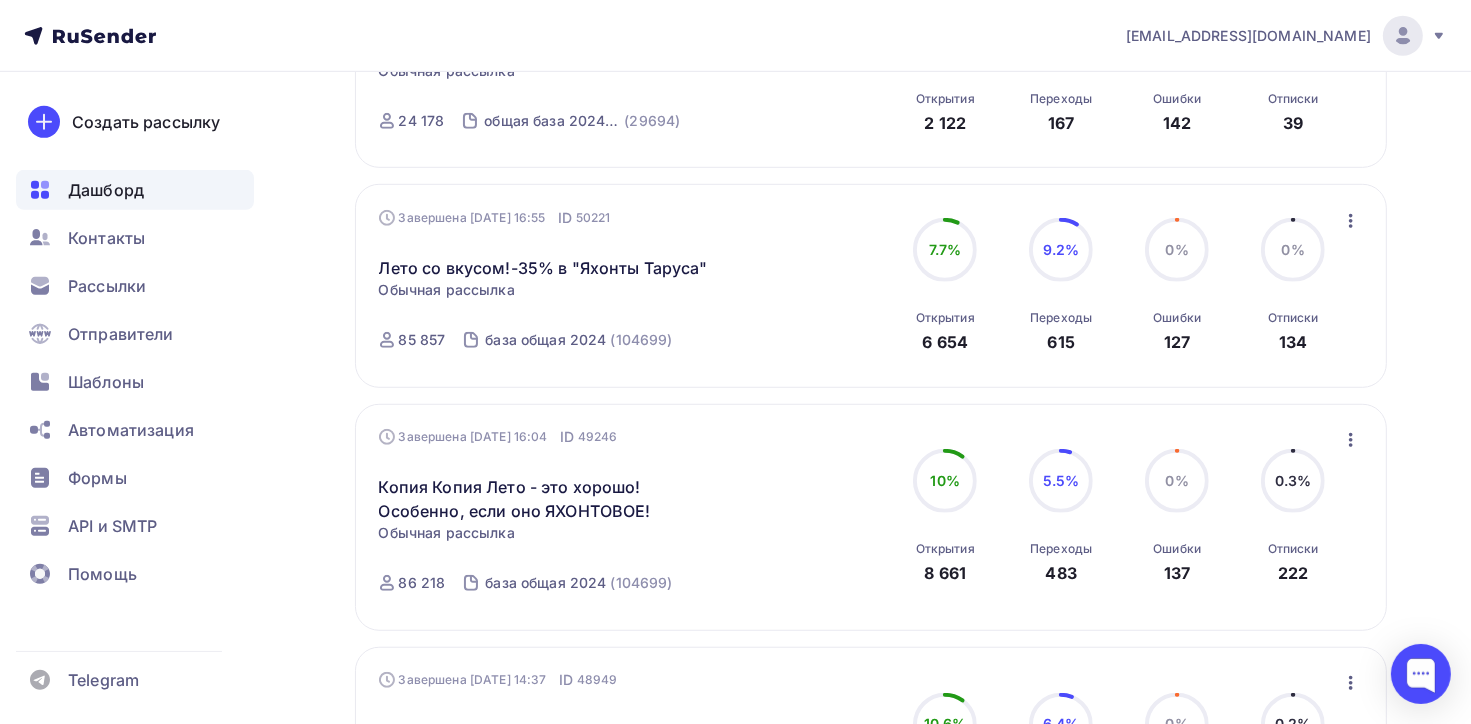 click 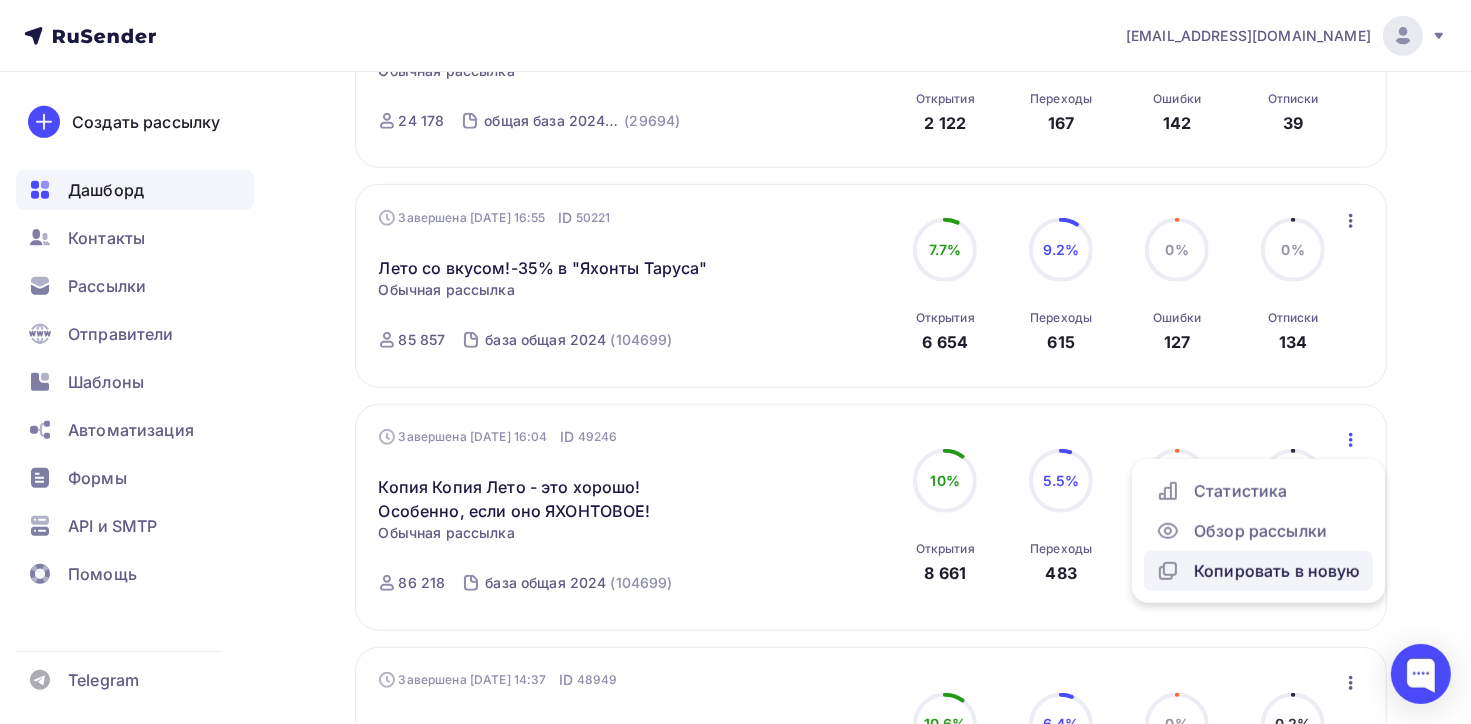 click on "Копировать в новую" at bounding box center (1258, 571) 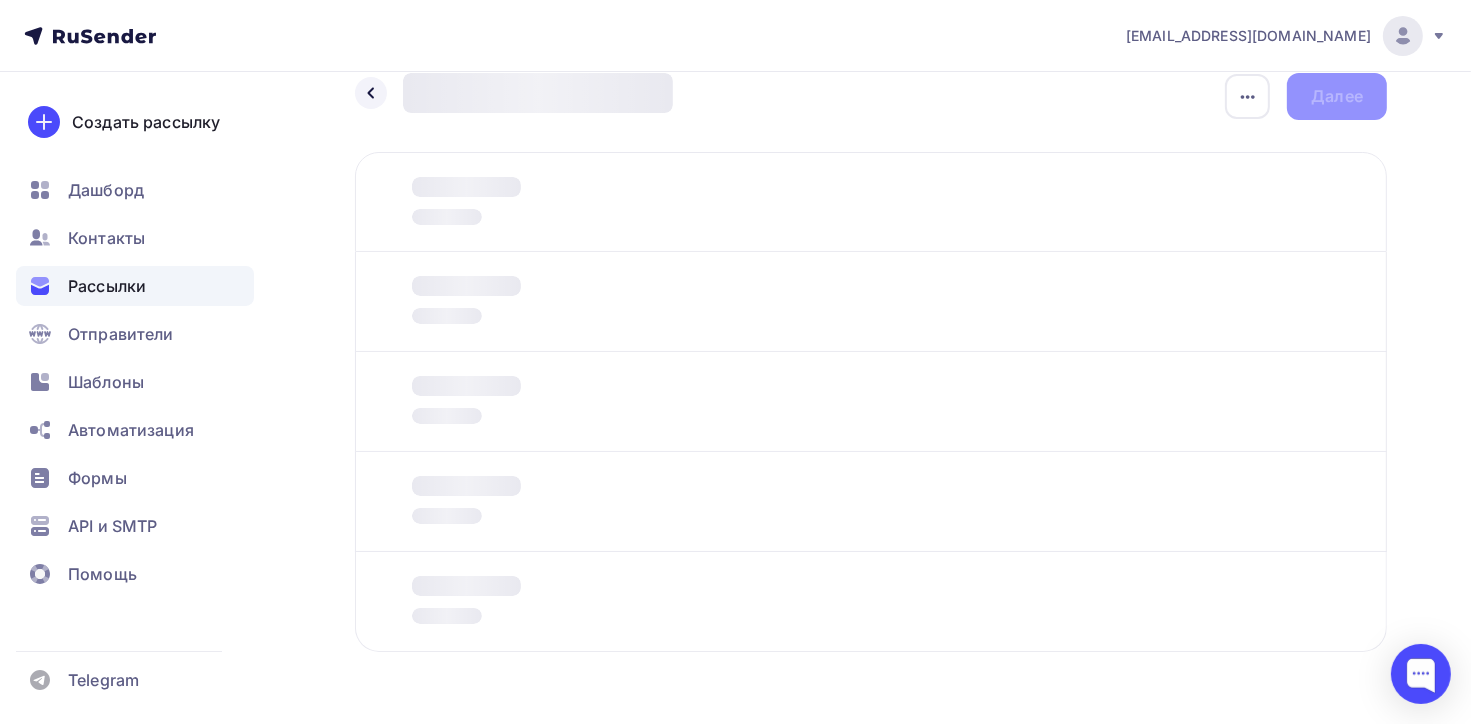 scroll, scrollTop: 0, scrollLeft: 0, axis: both 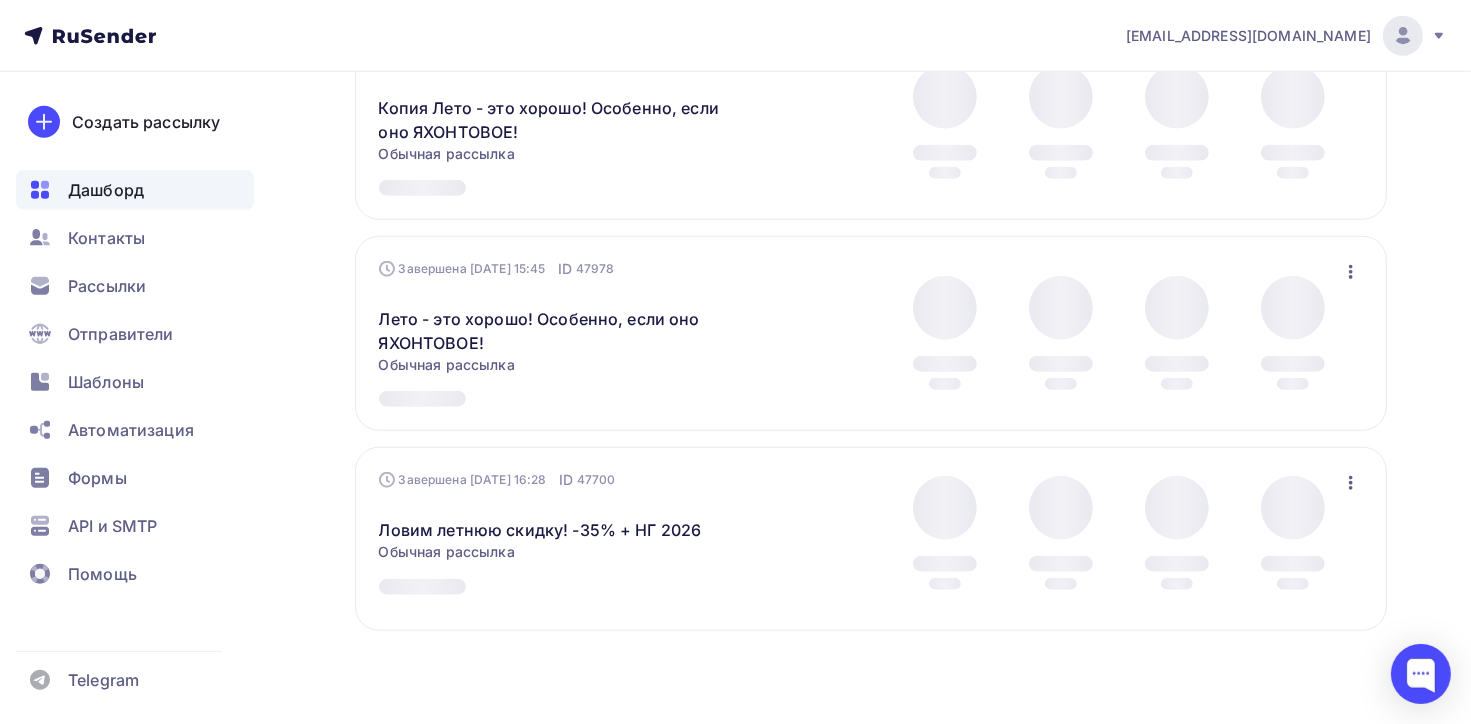 click 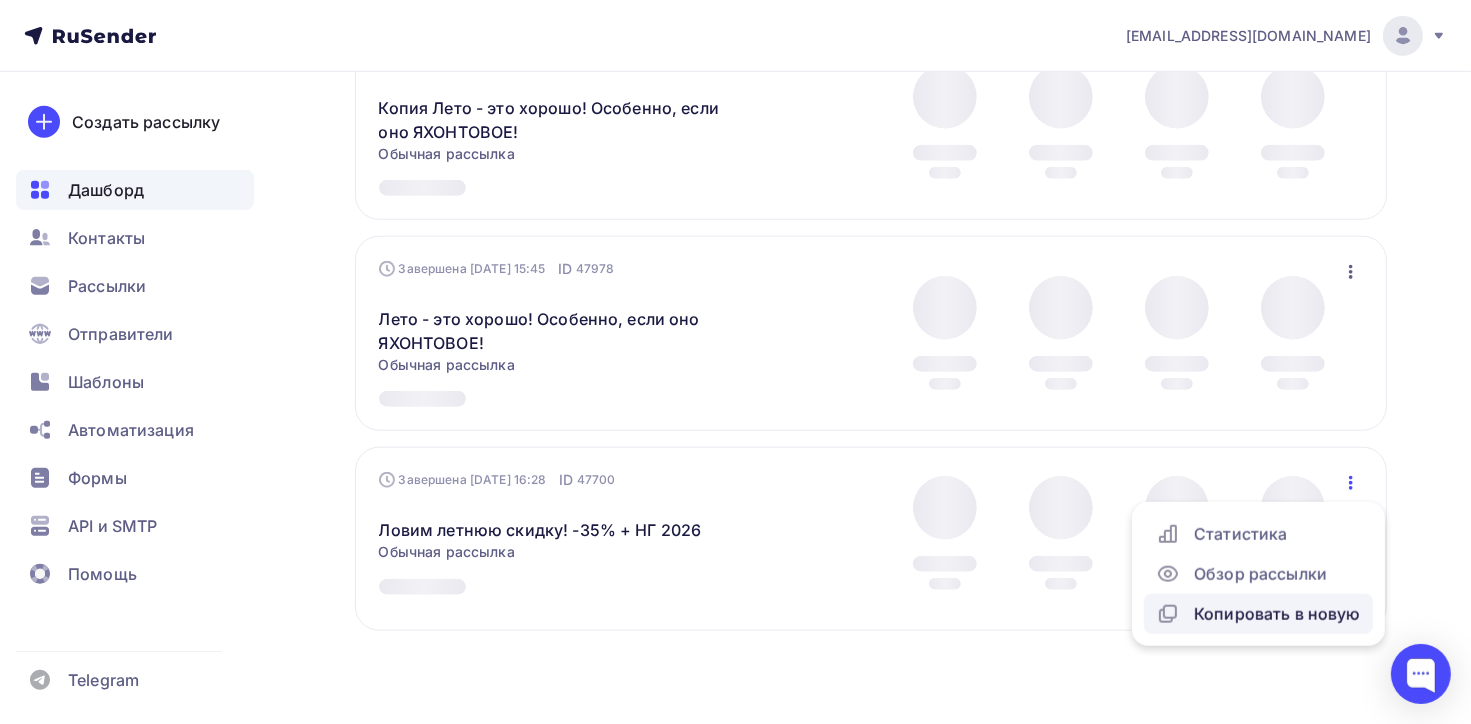 click on "Копировать в новую" at bounding box center (1258, 614) 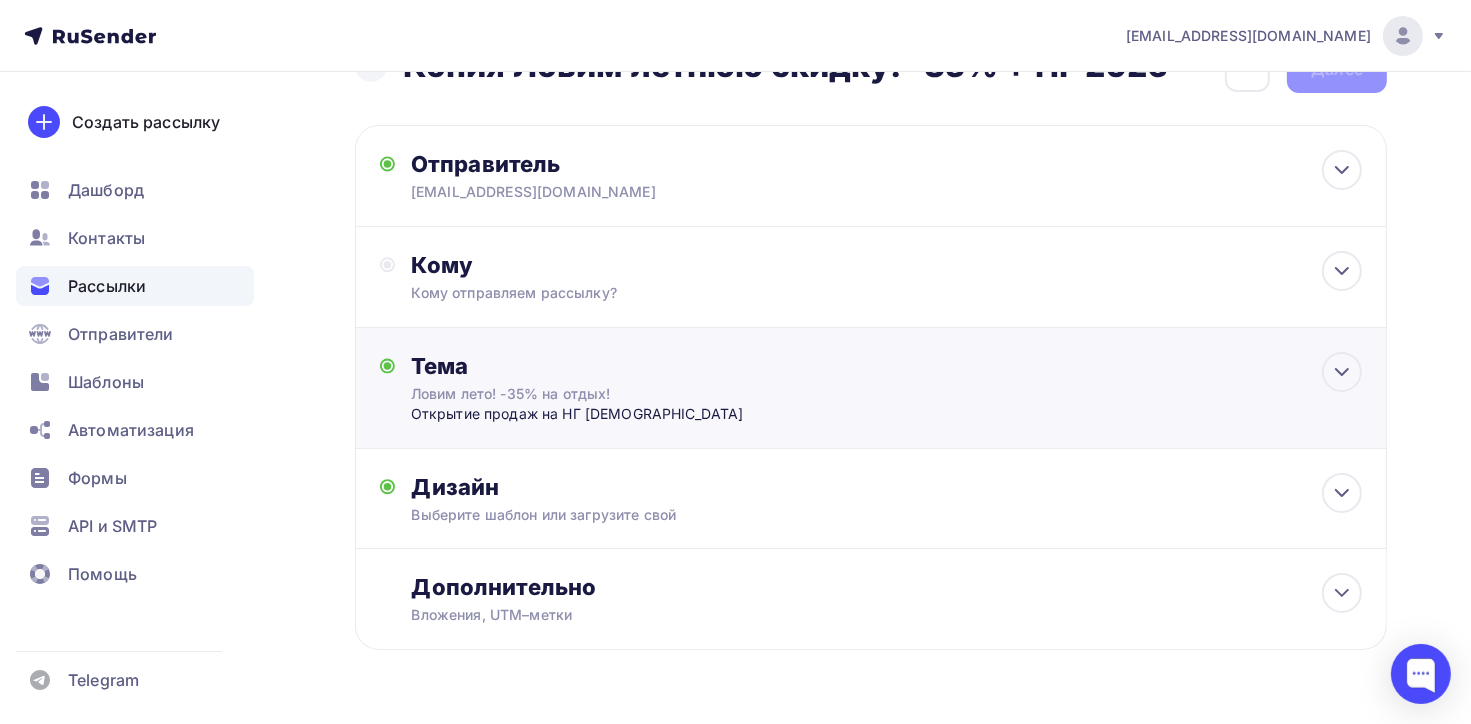 scroll, scrollTop: 112, scrollLeft: 0, axis: vertical 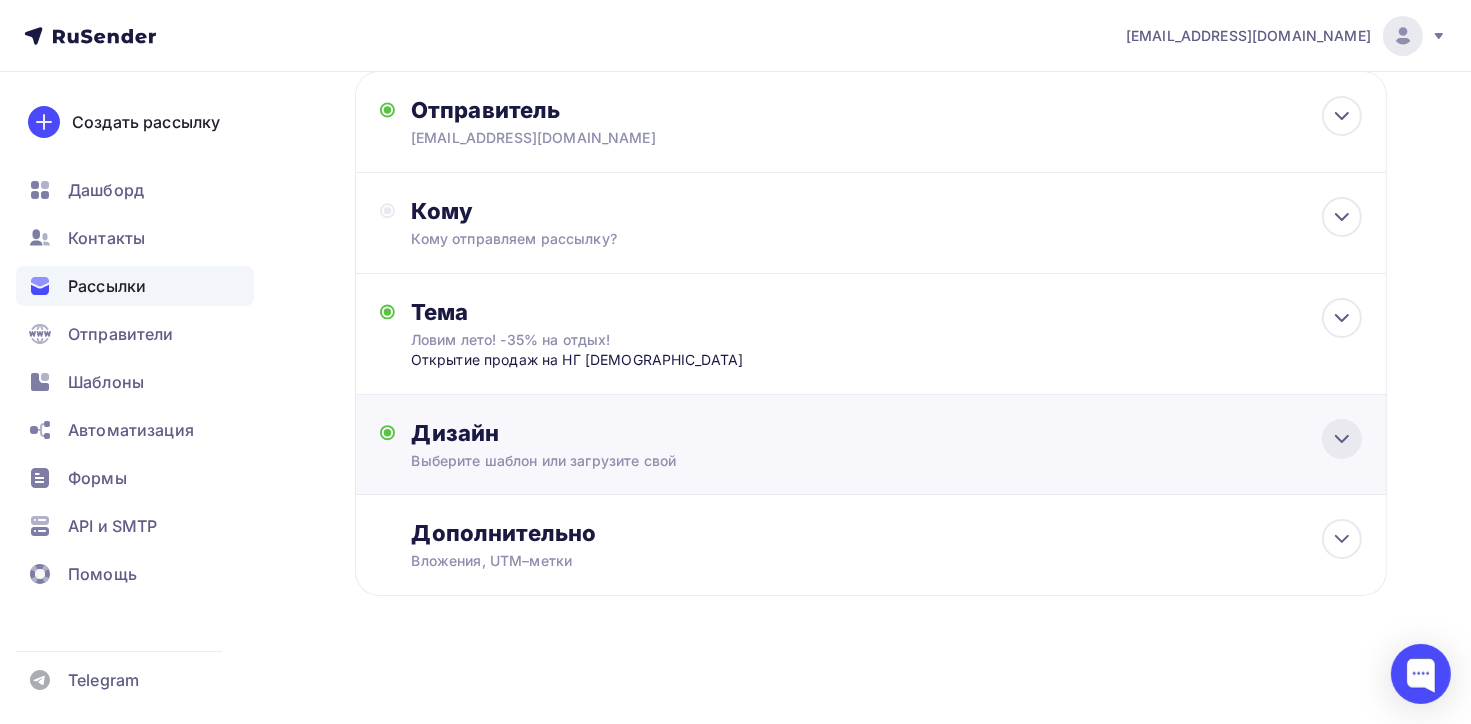 click 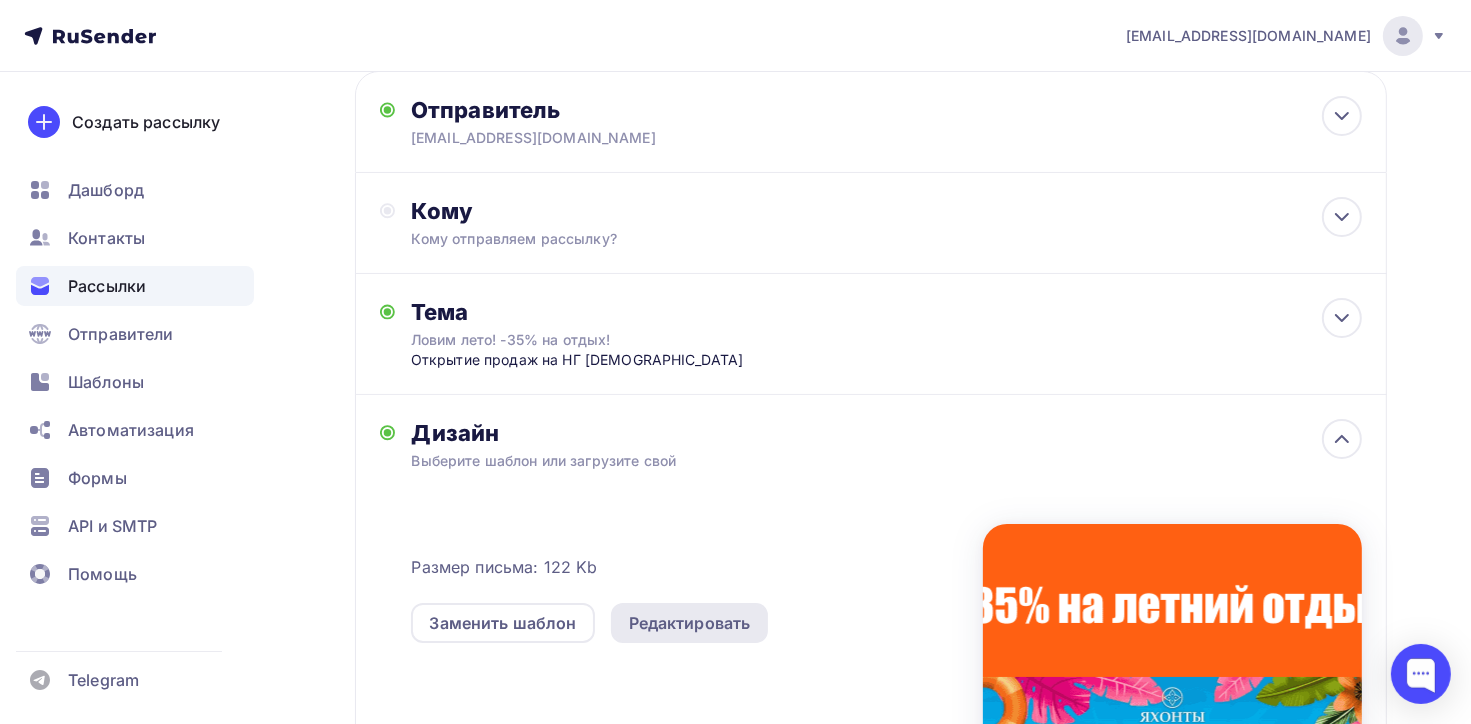 click on "Редактировать" at bounding box center [690, 623] 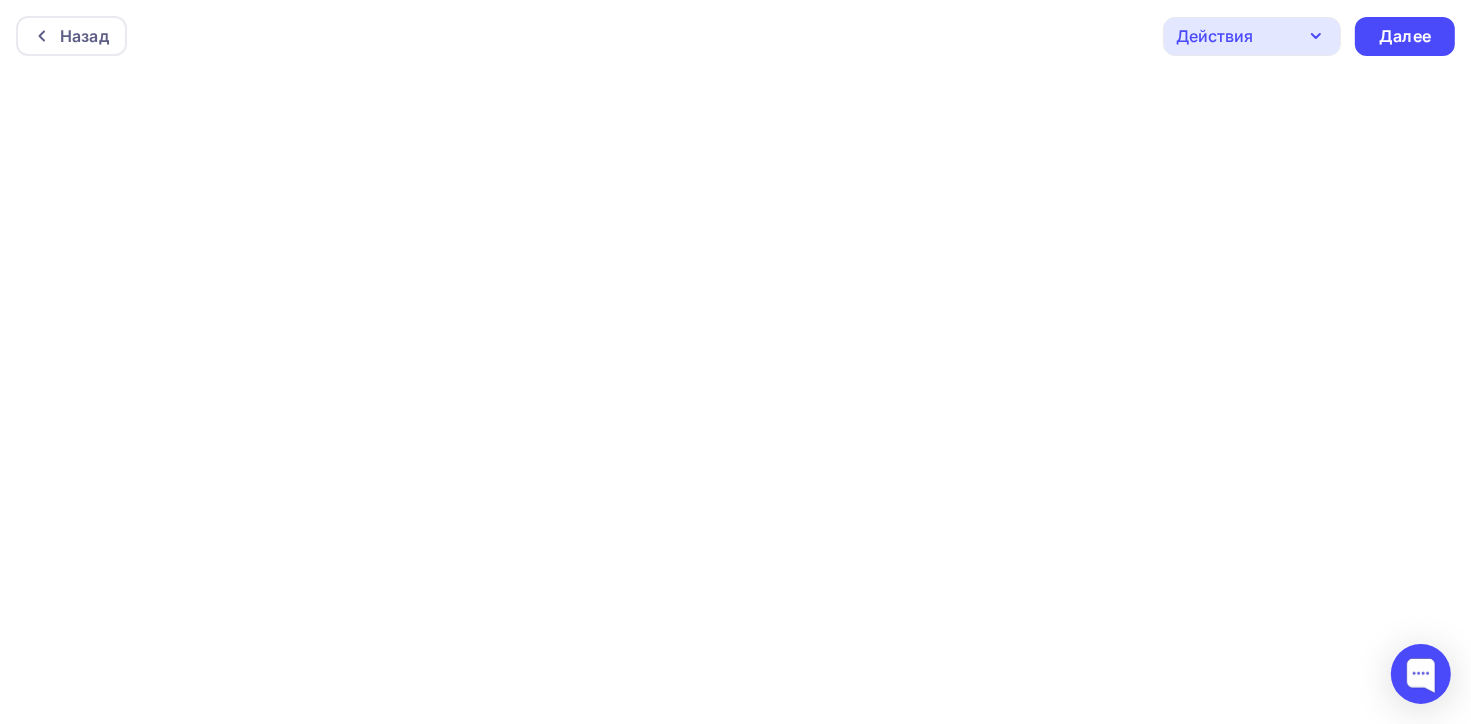 scroll, scrollTop: 0, scrollLeft: 0, axis: both 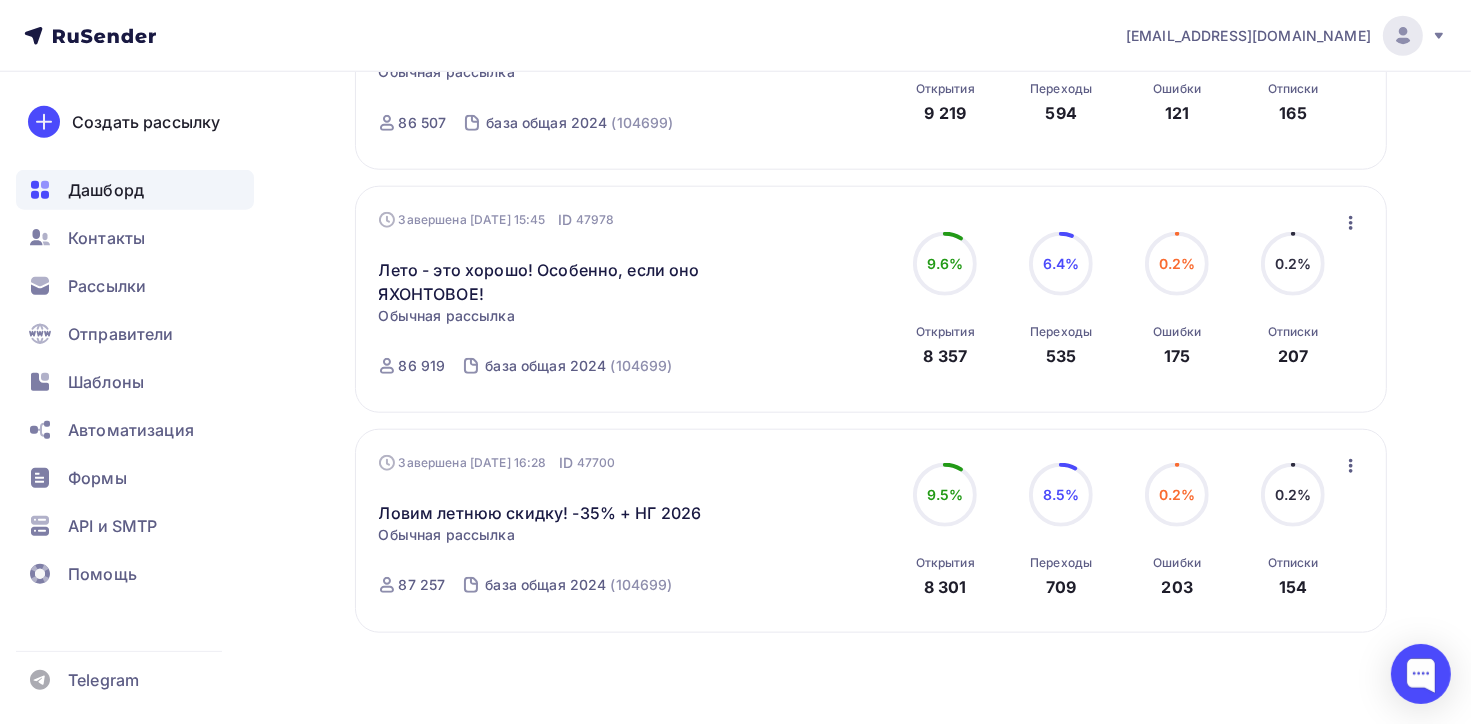 click 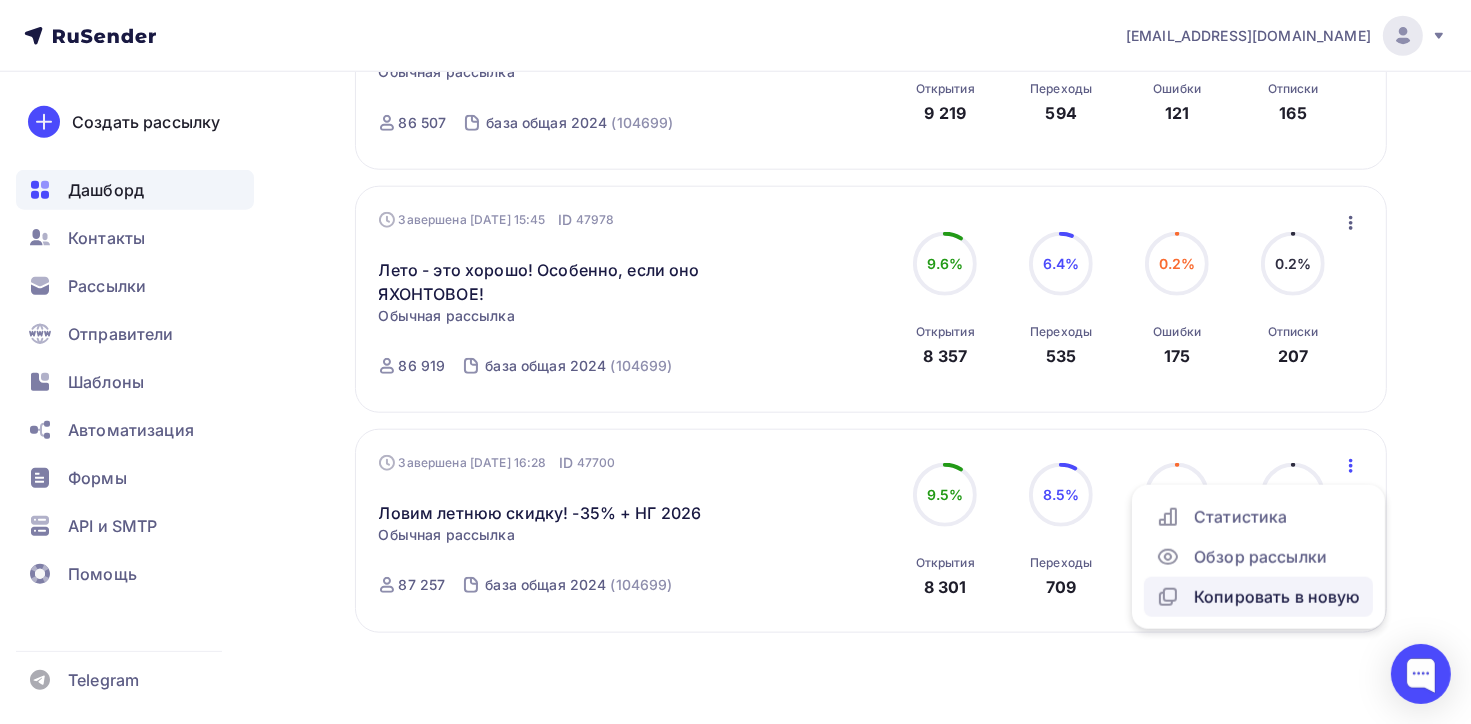 click on "Копировать в новую" at bounding box center (1258, 597) 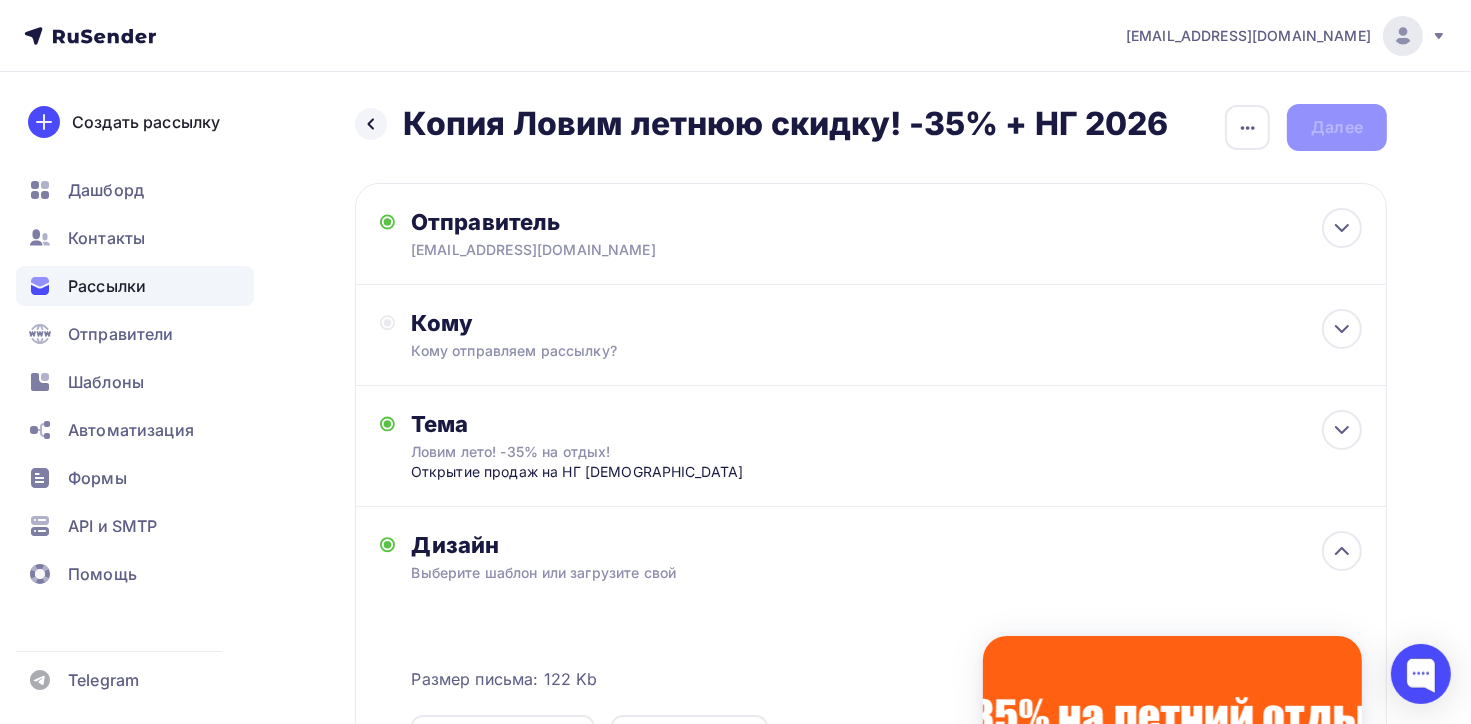 scroll, scrollTop: 300, scrollLeft: 0, axis: vertical 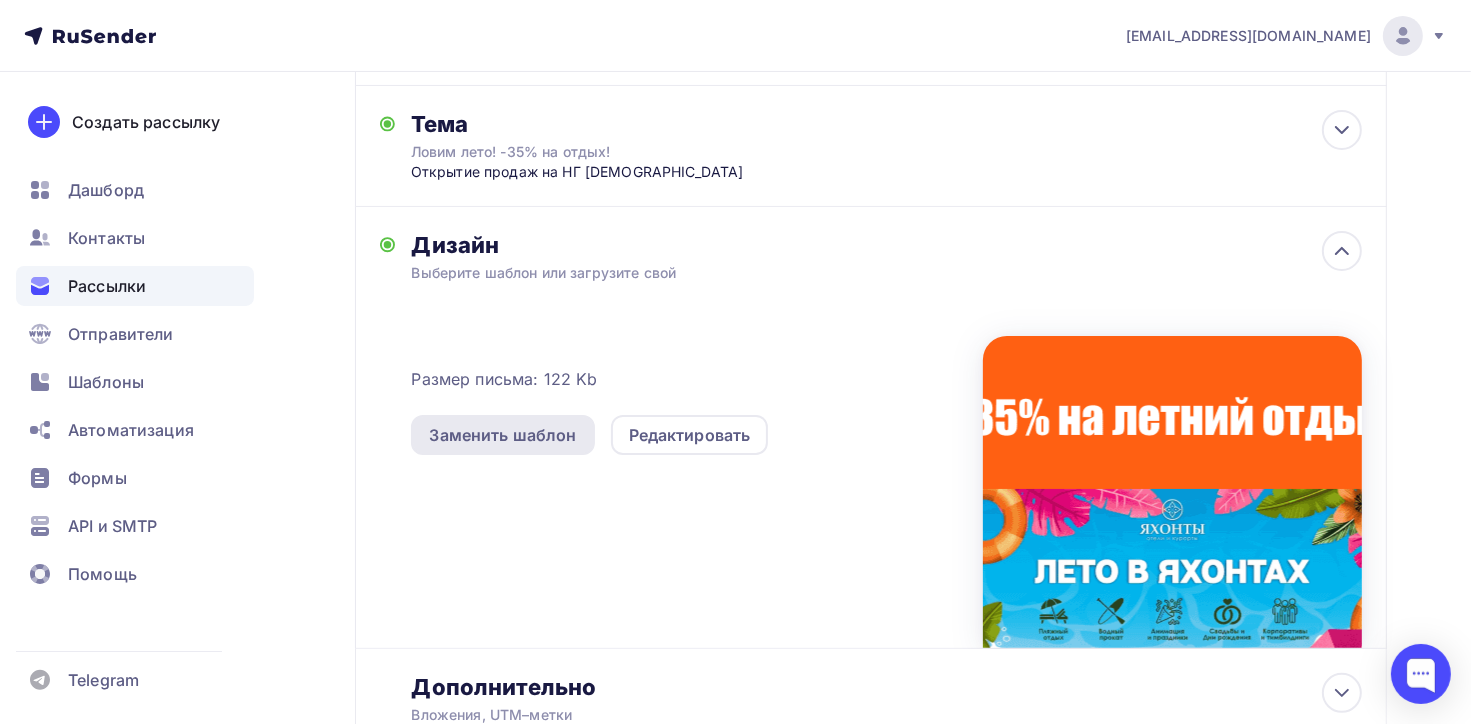 click on "Заменить шаблон" at bounding box center (502, 435) 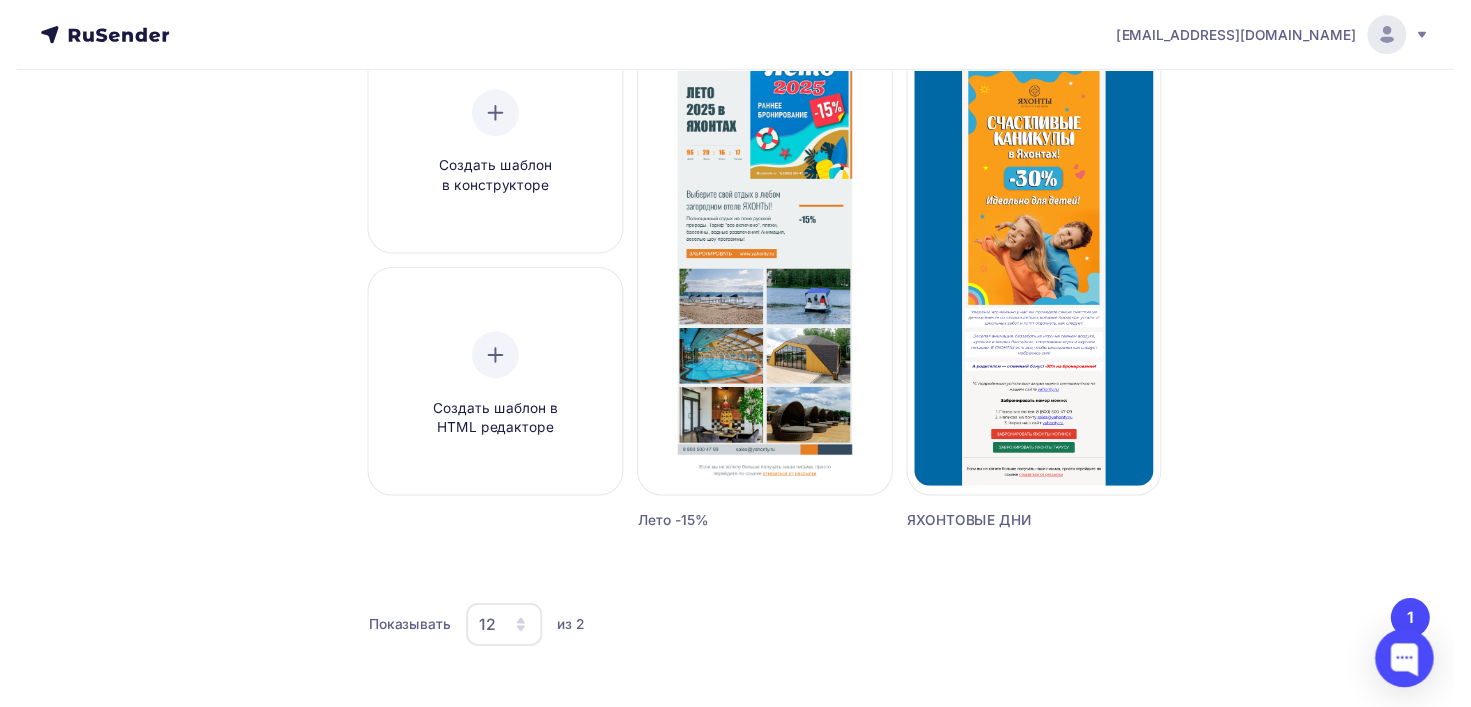 scroll, scrollTop: 0, scrollLeft: 0, axis: both 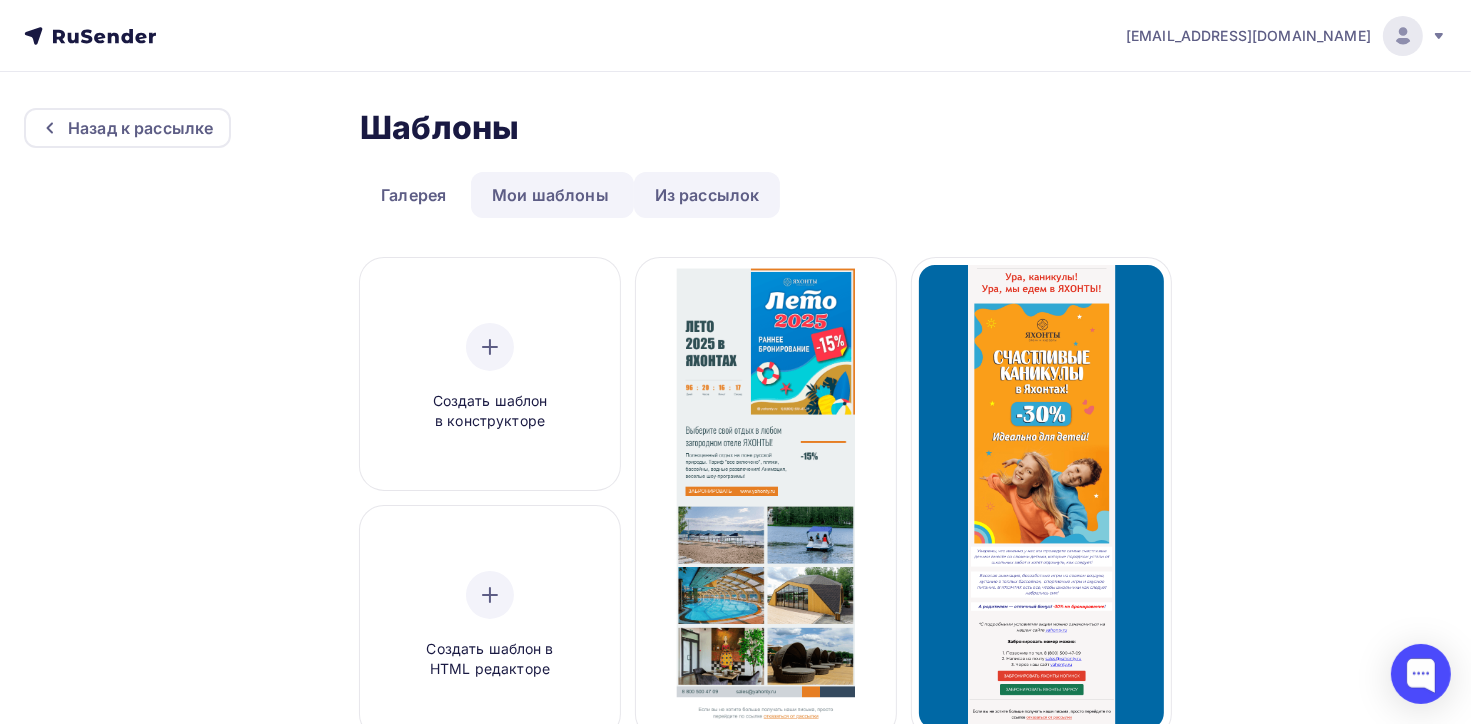 click on "Из рассылок" at bounding box center (707, 195) 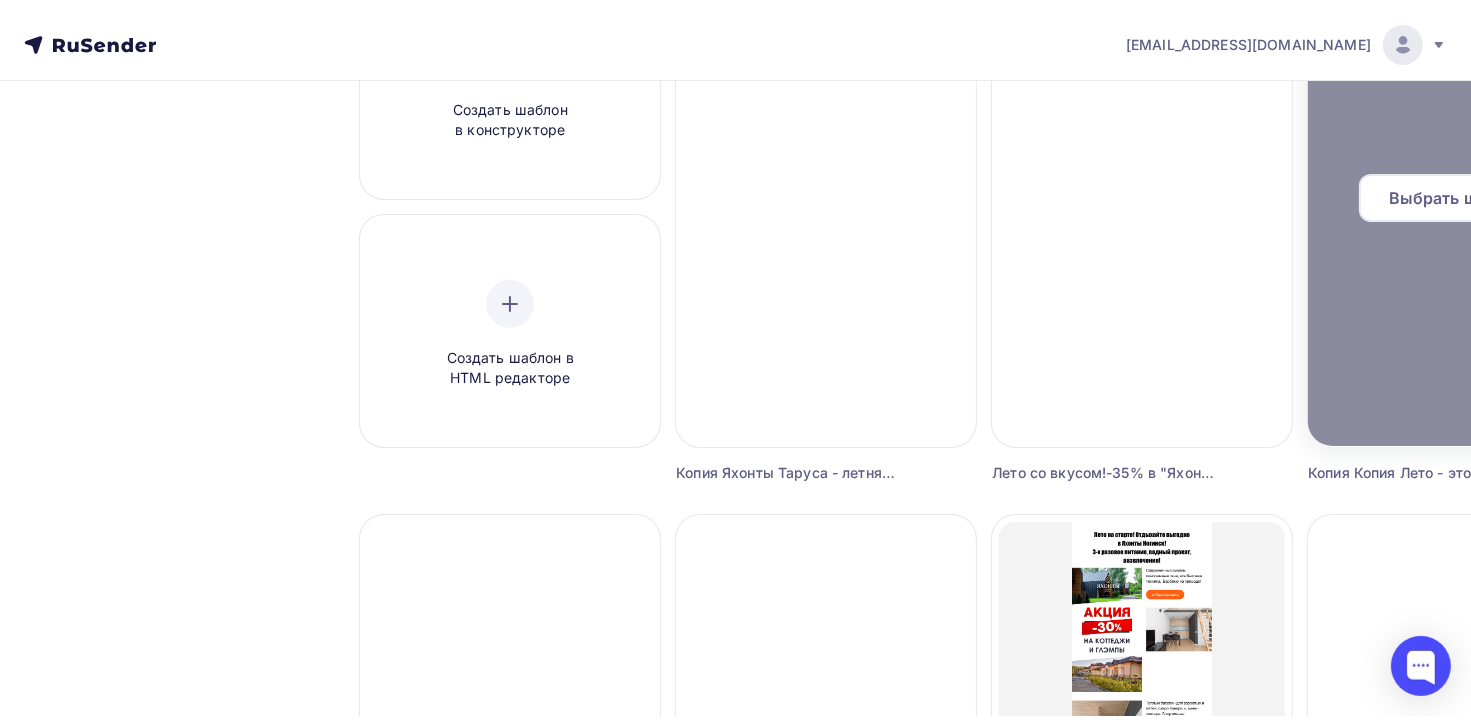 scroll, scrollTop: 0, scrollLeft: 0, axis: both 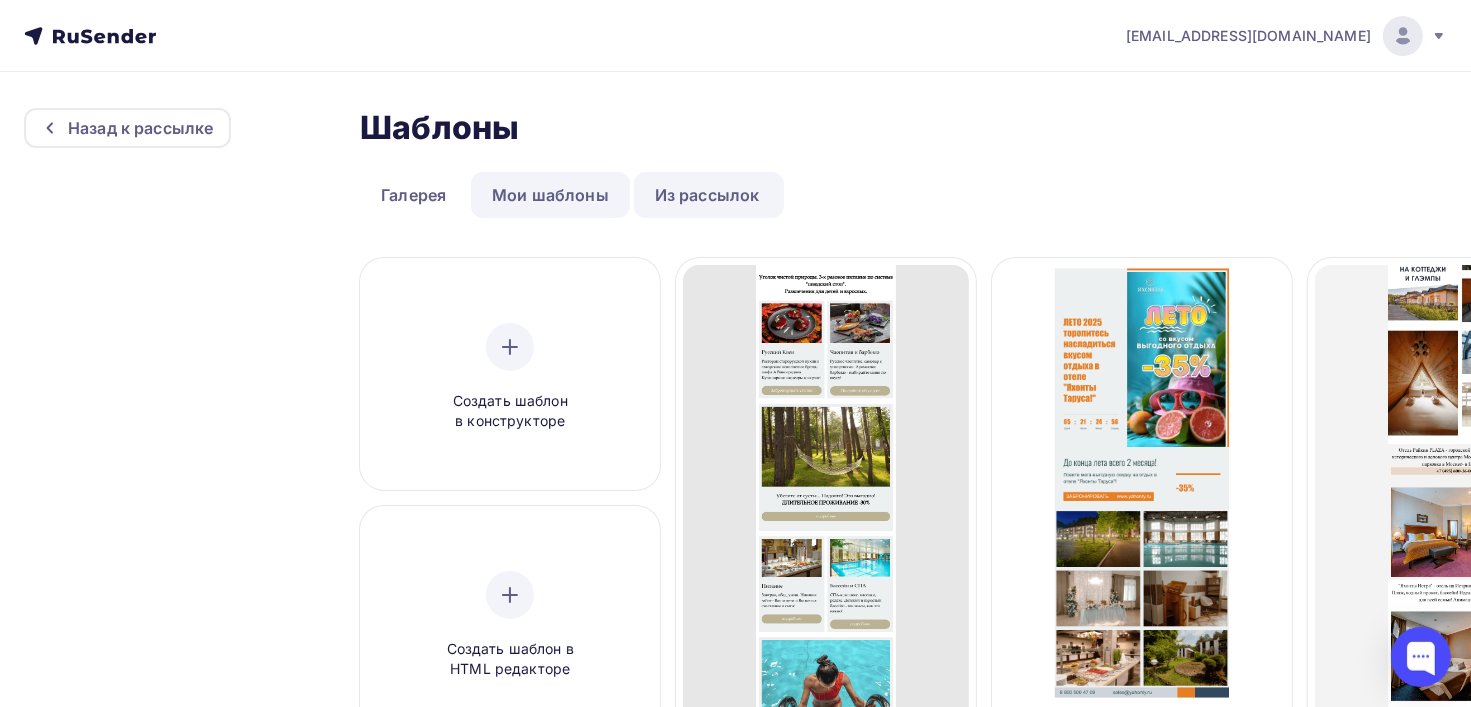 click on "Мои шаблоны" at bounding box center (550, 195) 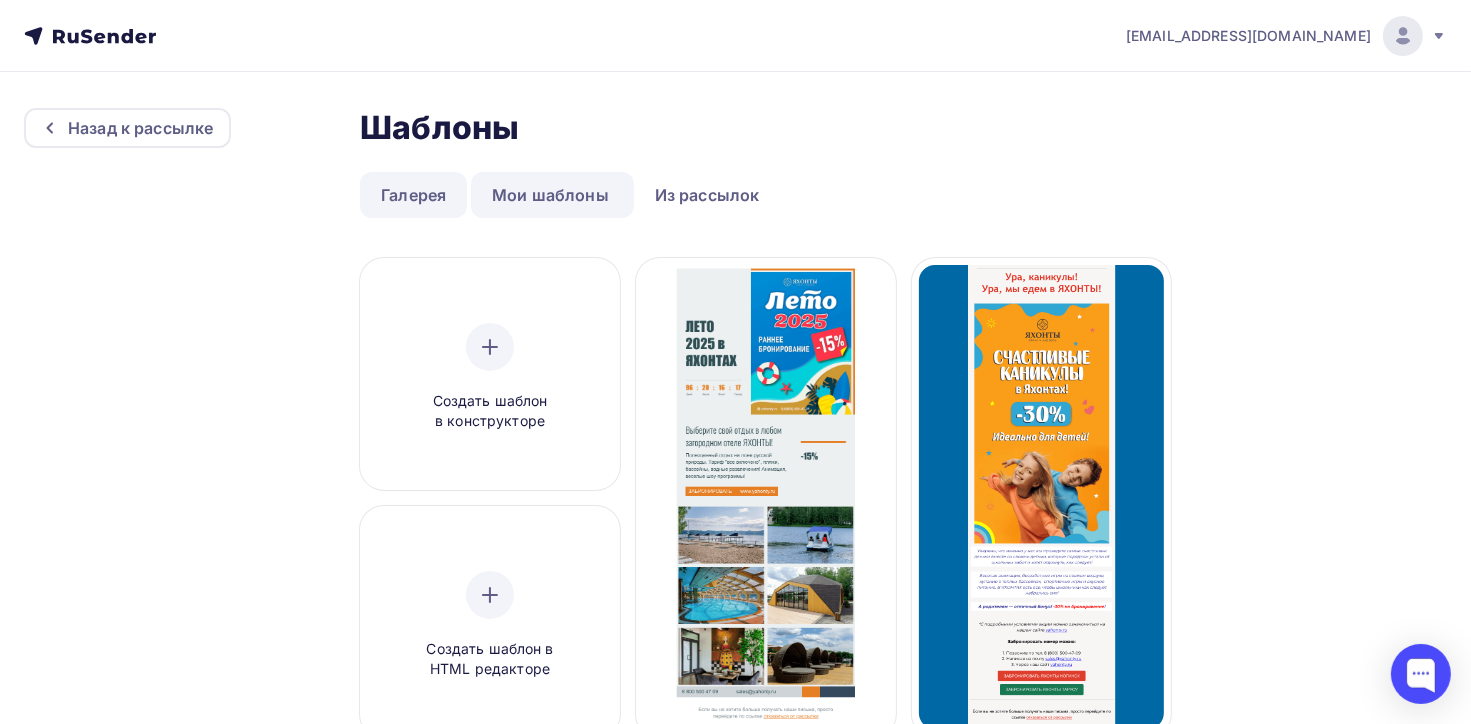 click on "Галерея" at bounding box center (413, 195) 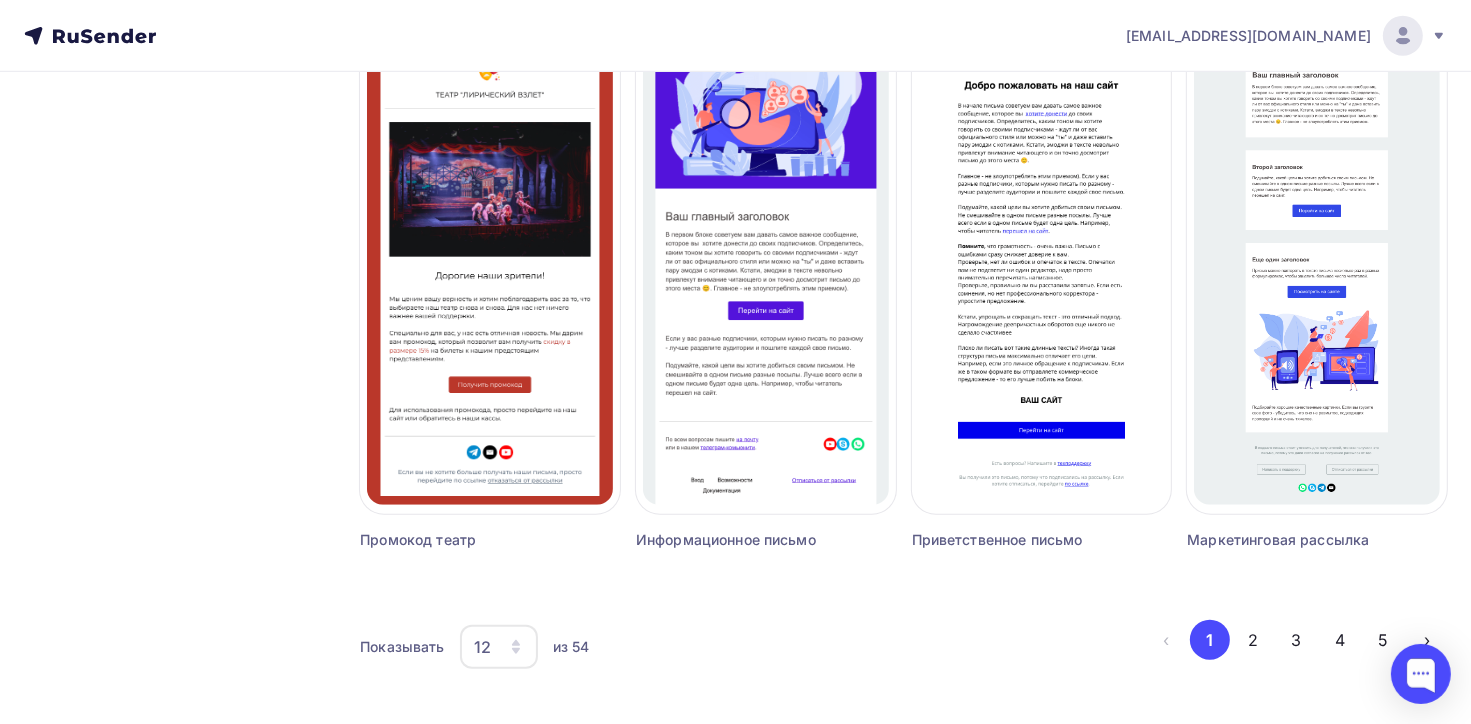 scroll, scrollTop: 1327, scrollLeft: 0, axis: vertical 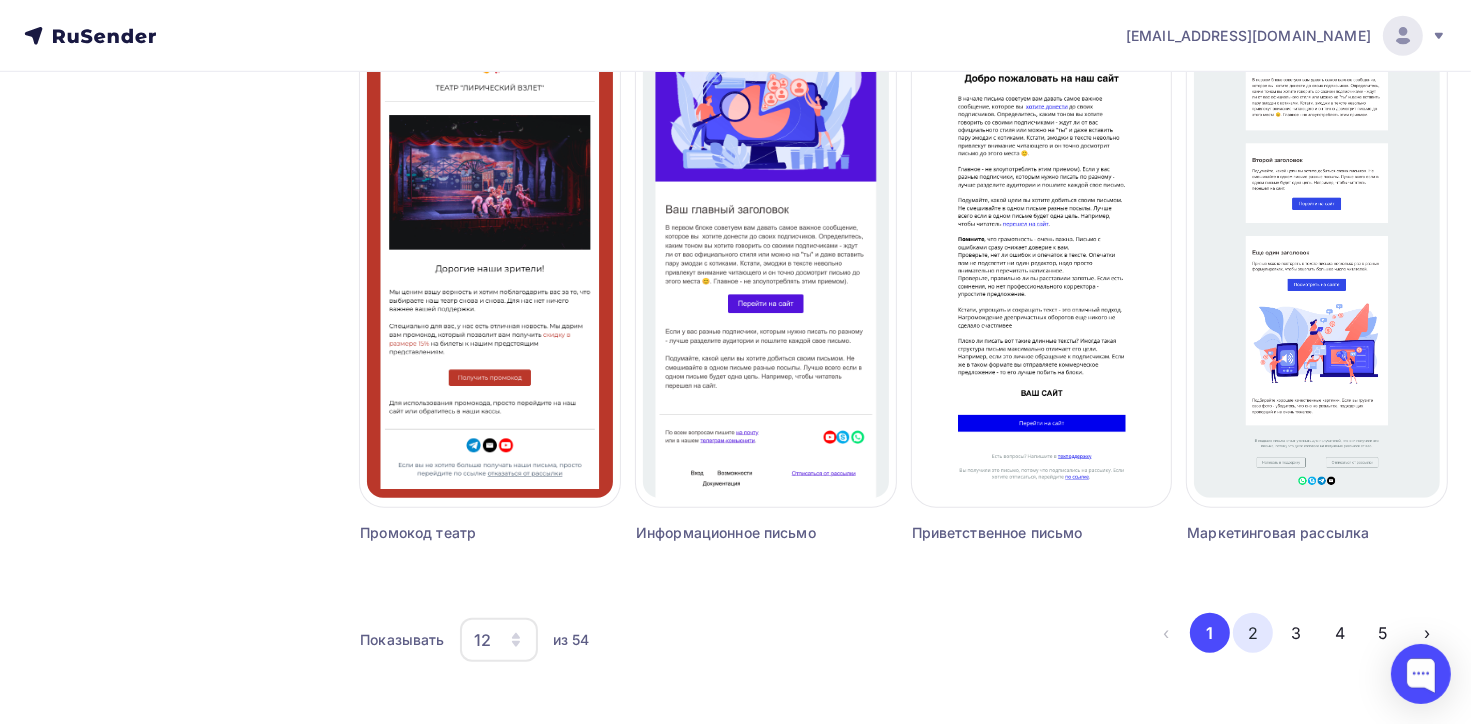 click on "2" at bounding box center [1253, 633] 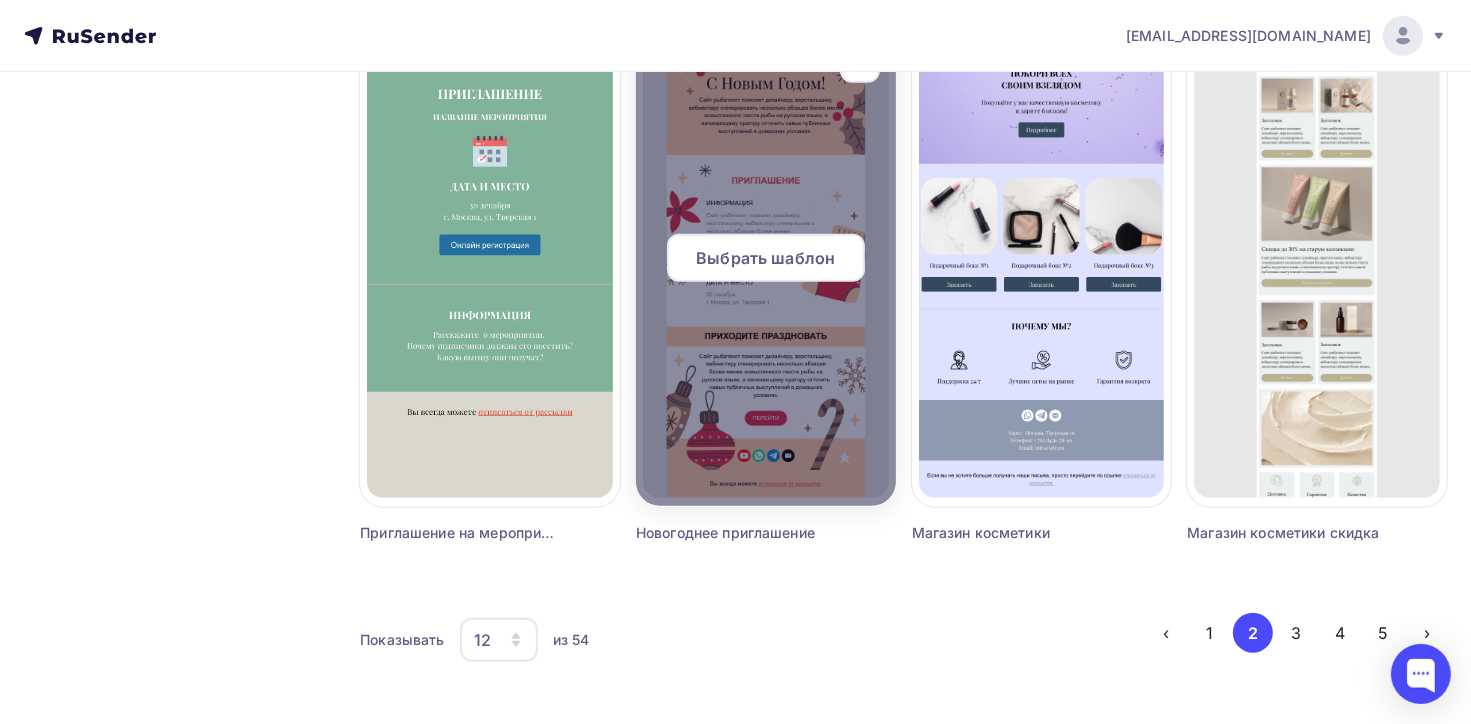 click on "Выбрать шаблон" at bounding box center (765, 258) 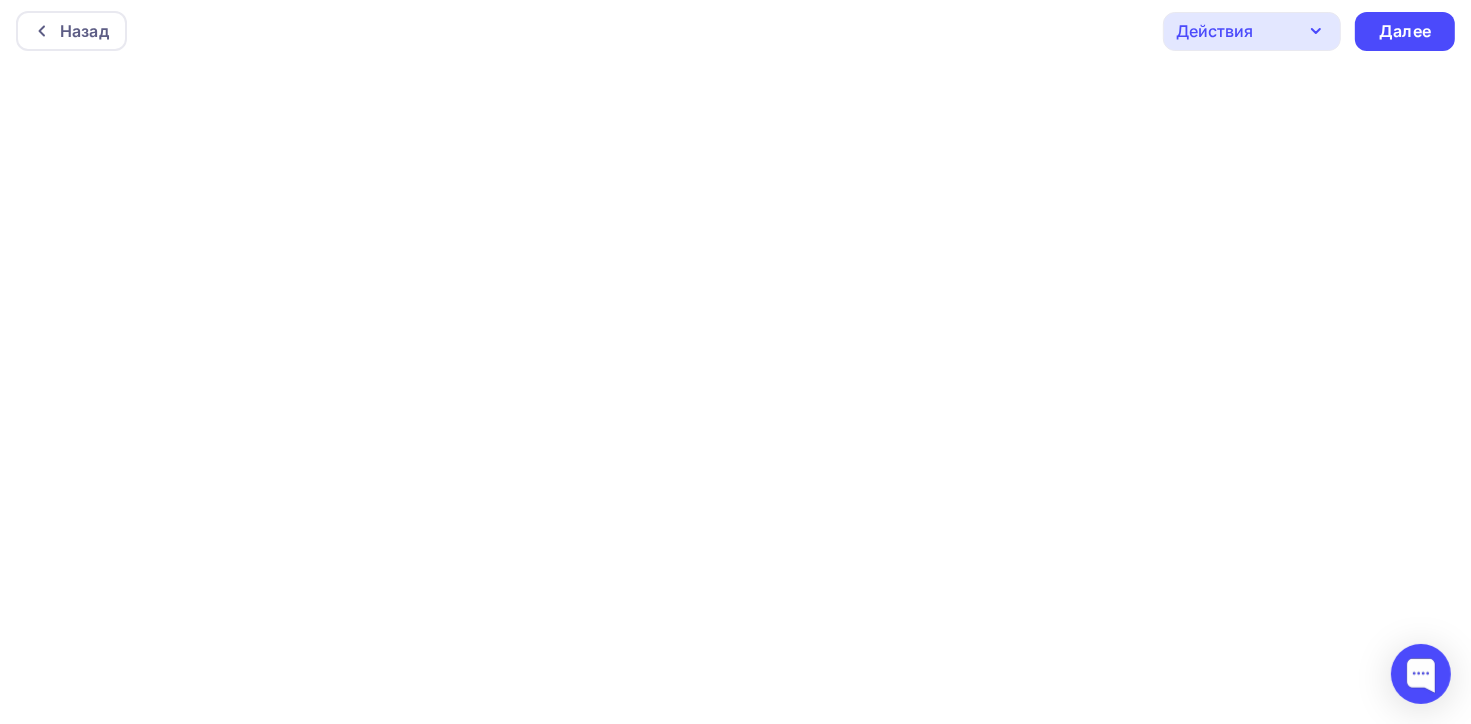 scroll, scrollTop: 0, scrollLeft: 0, axis: both 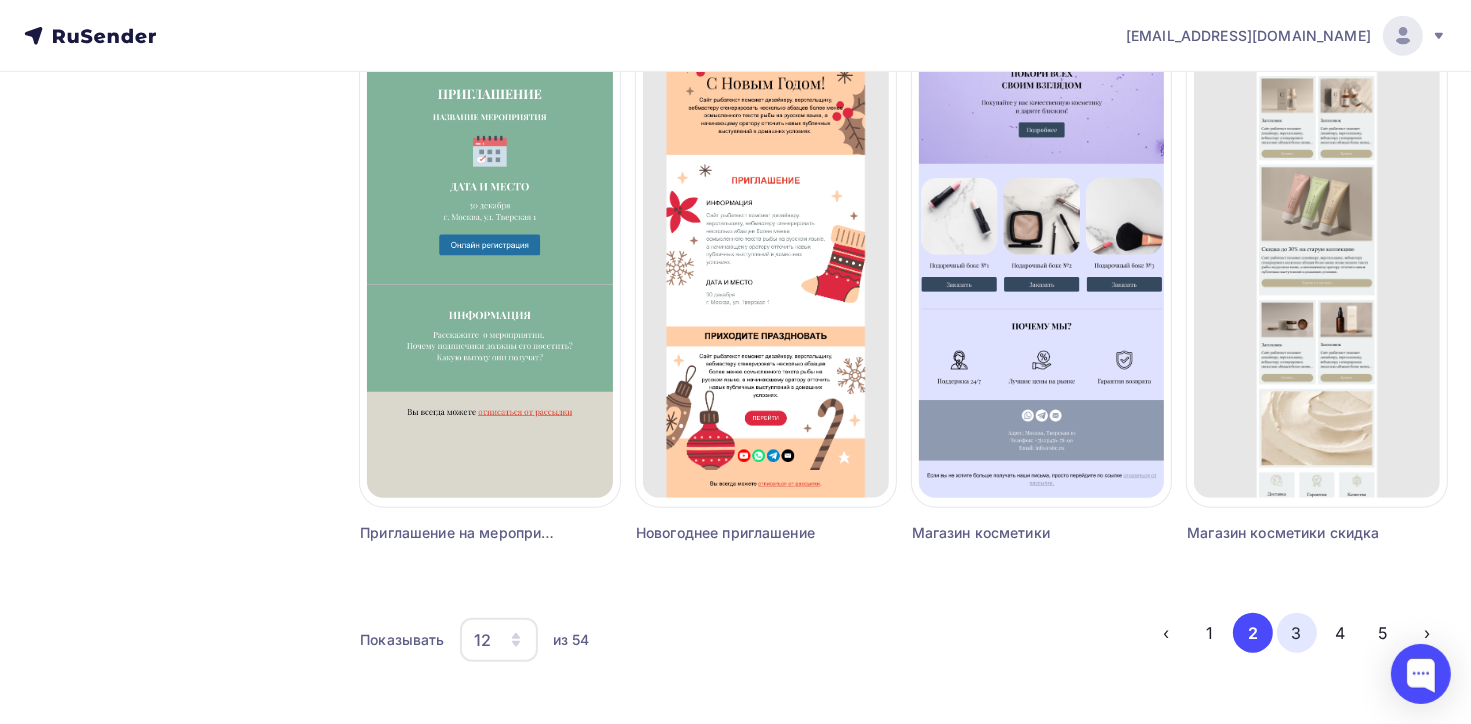 click on "3" at bounding box center (1297, 633) 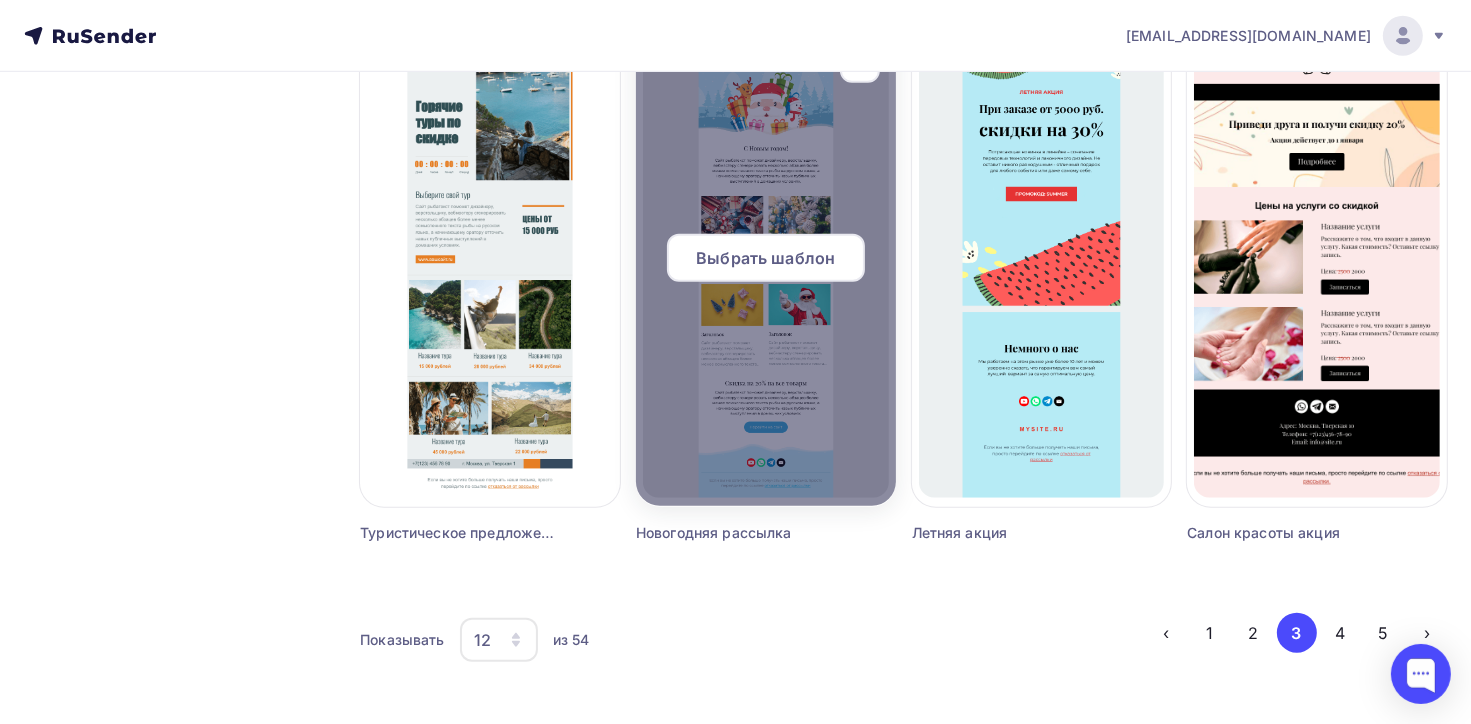click on "Выбрать шаблон" at bounding box center (765, 258) 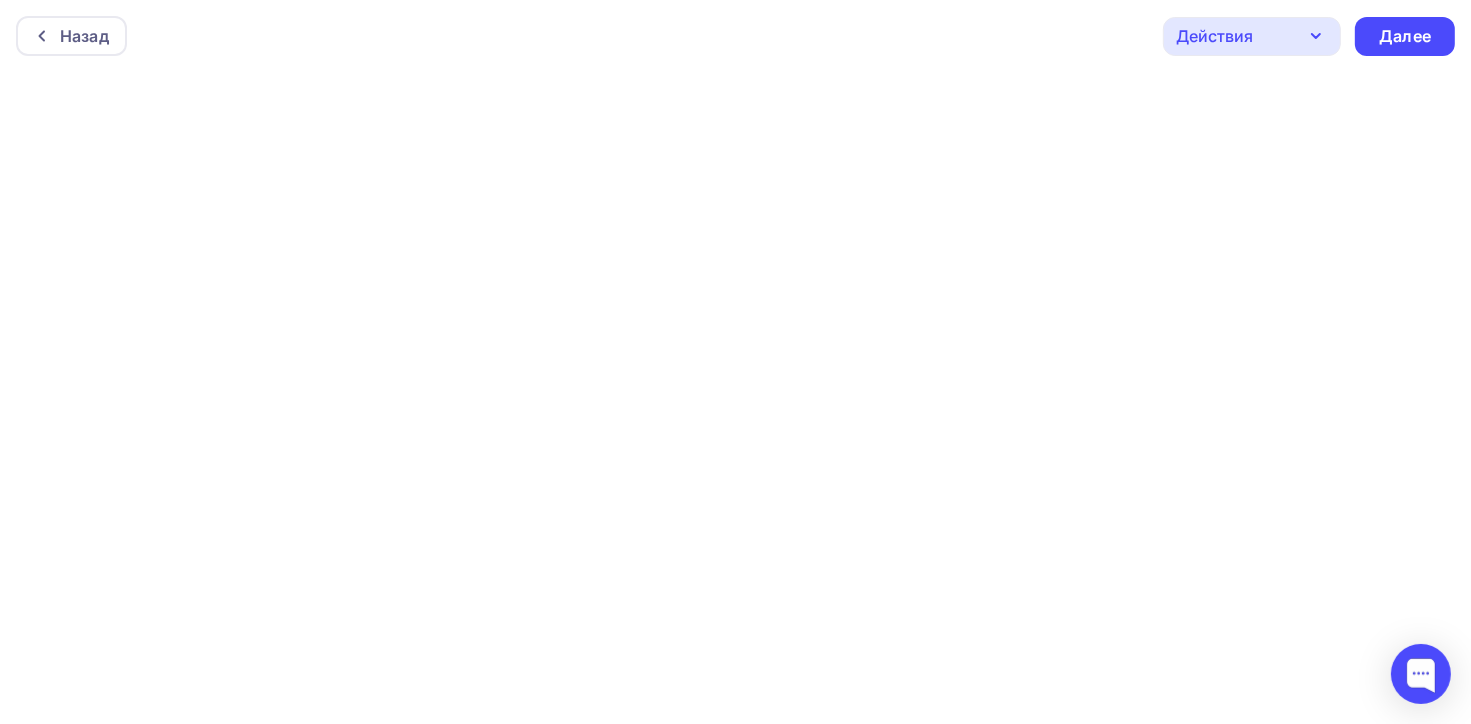 scroll, scrollTop: 4, scrollLeft: 0, axis: vertical 